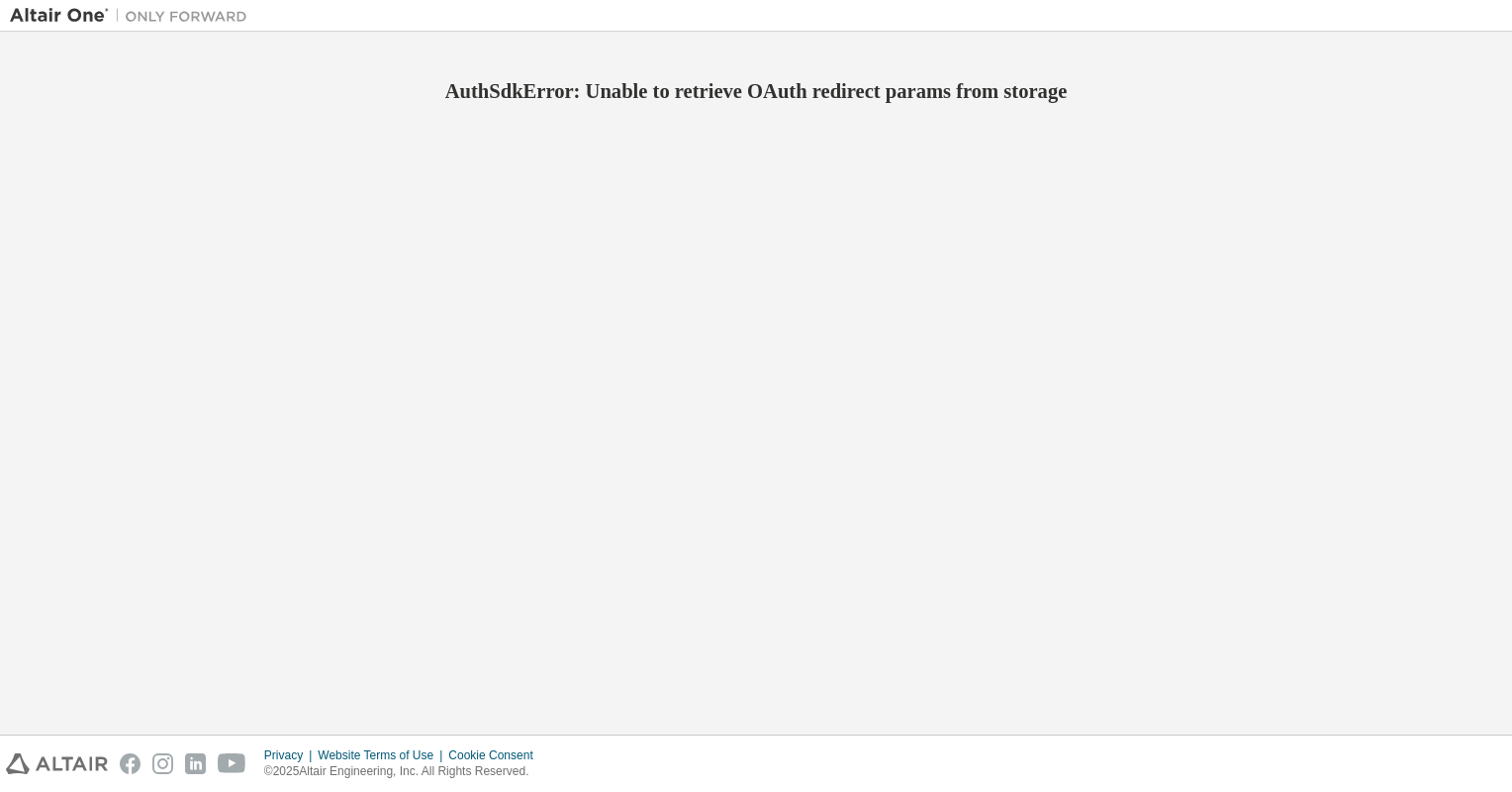 scroll, scrollTop: 0, scrollLeft: 0, axis: both 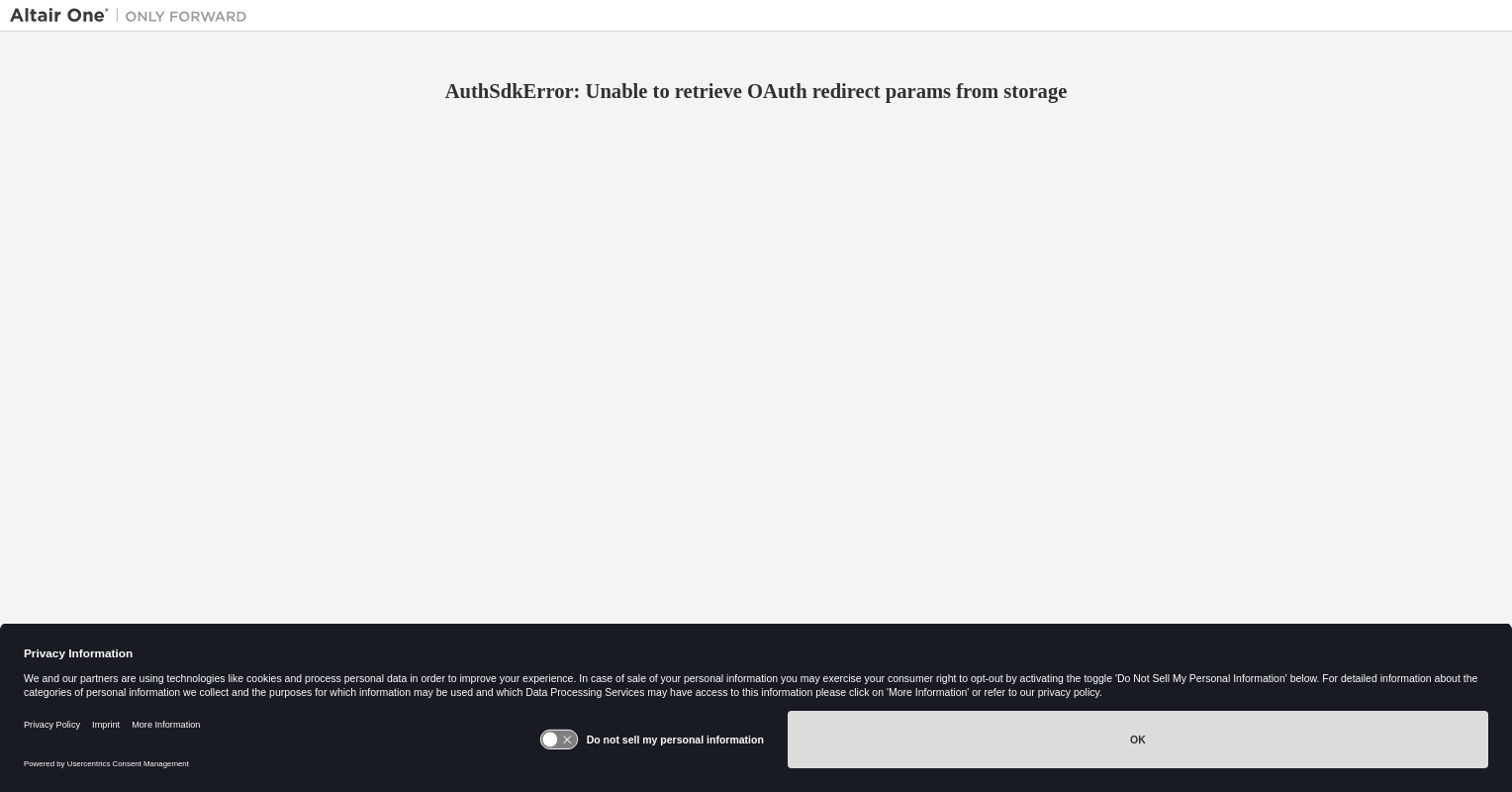 click on "OK" at bounding box center [1138, 740] 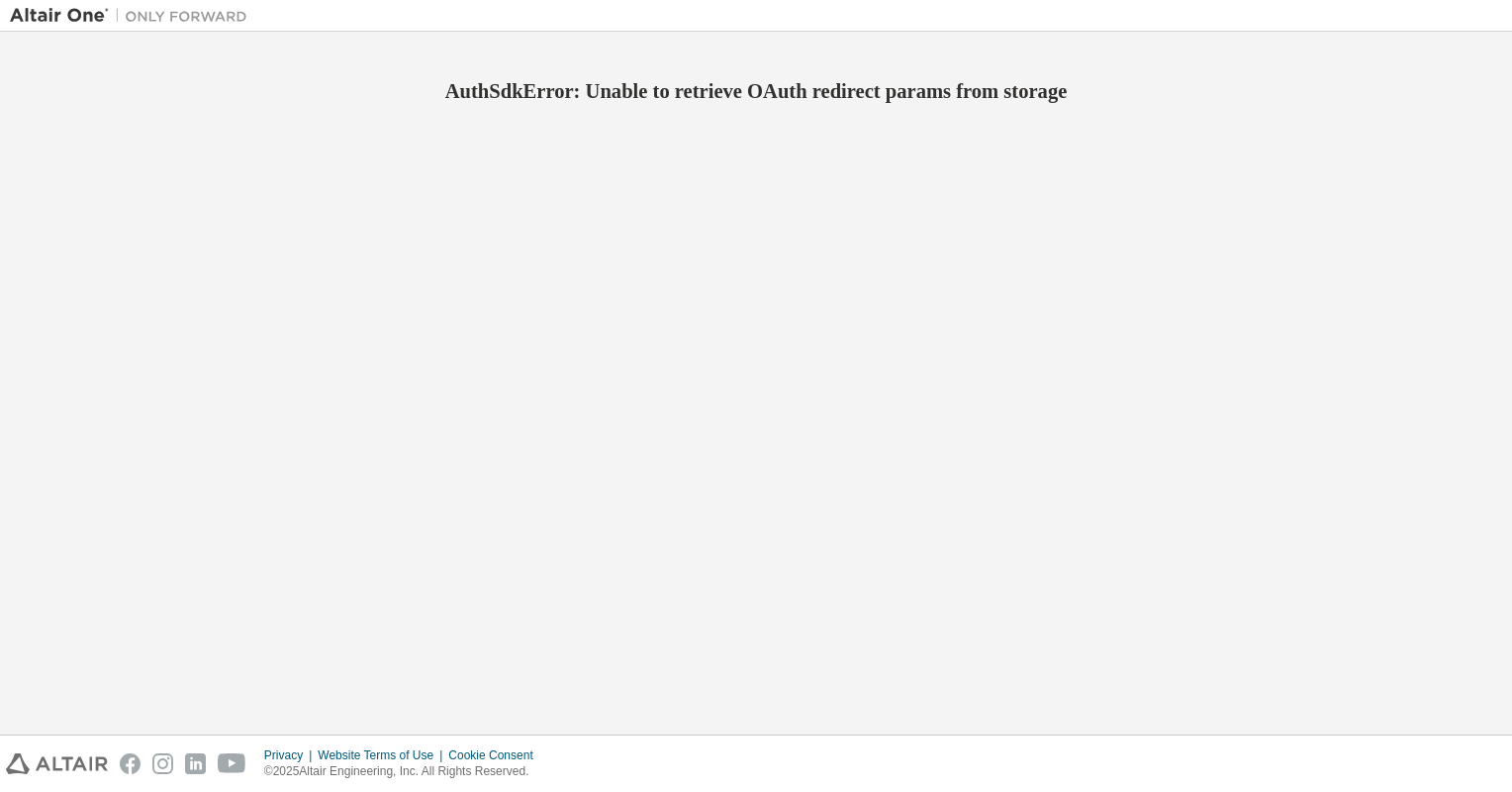 scroll, scrollTop: 0, scrollLeft: 0, axis: both 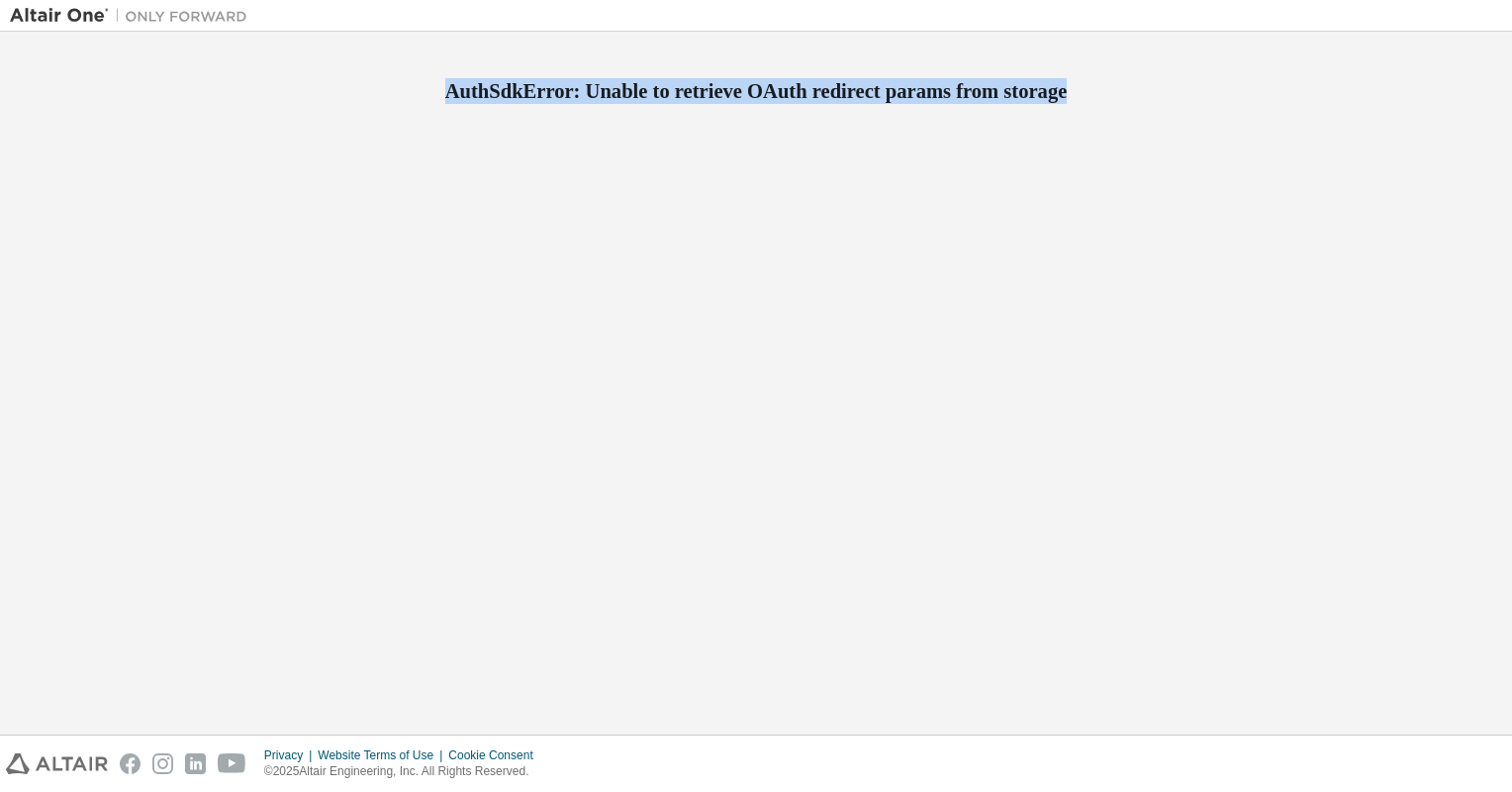 drag, startPoint x: 1081, startPoint y: 88, endPoint x: 446, endPoint y: 85, distance: 635.007 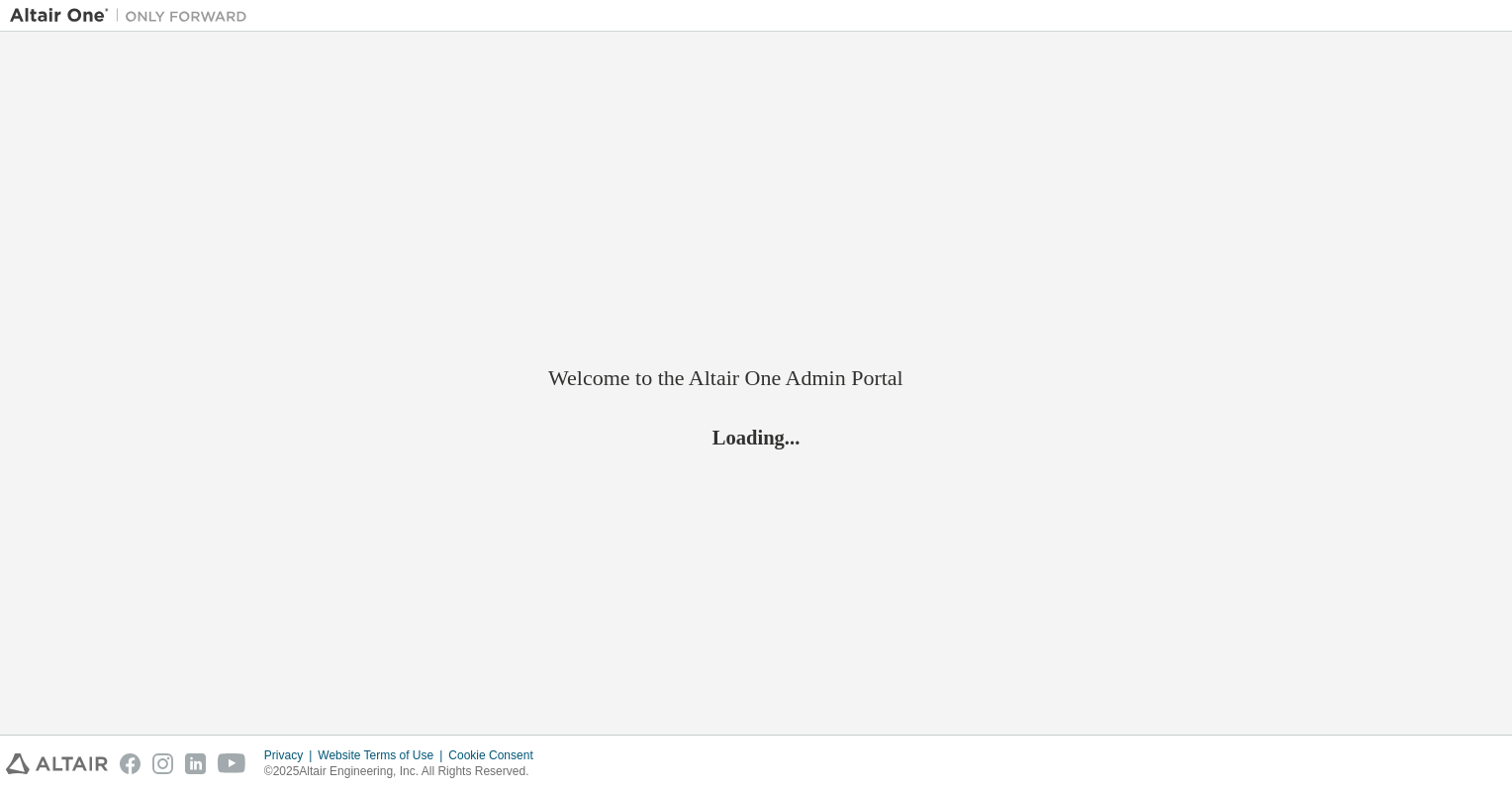 scroll, scrollTop: 0, scrollLeft: 0, axis: both 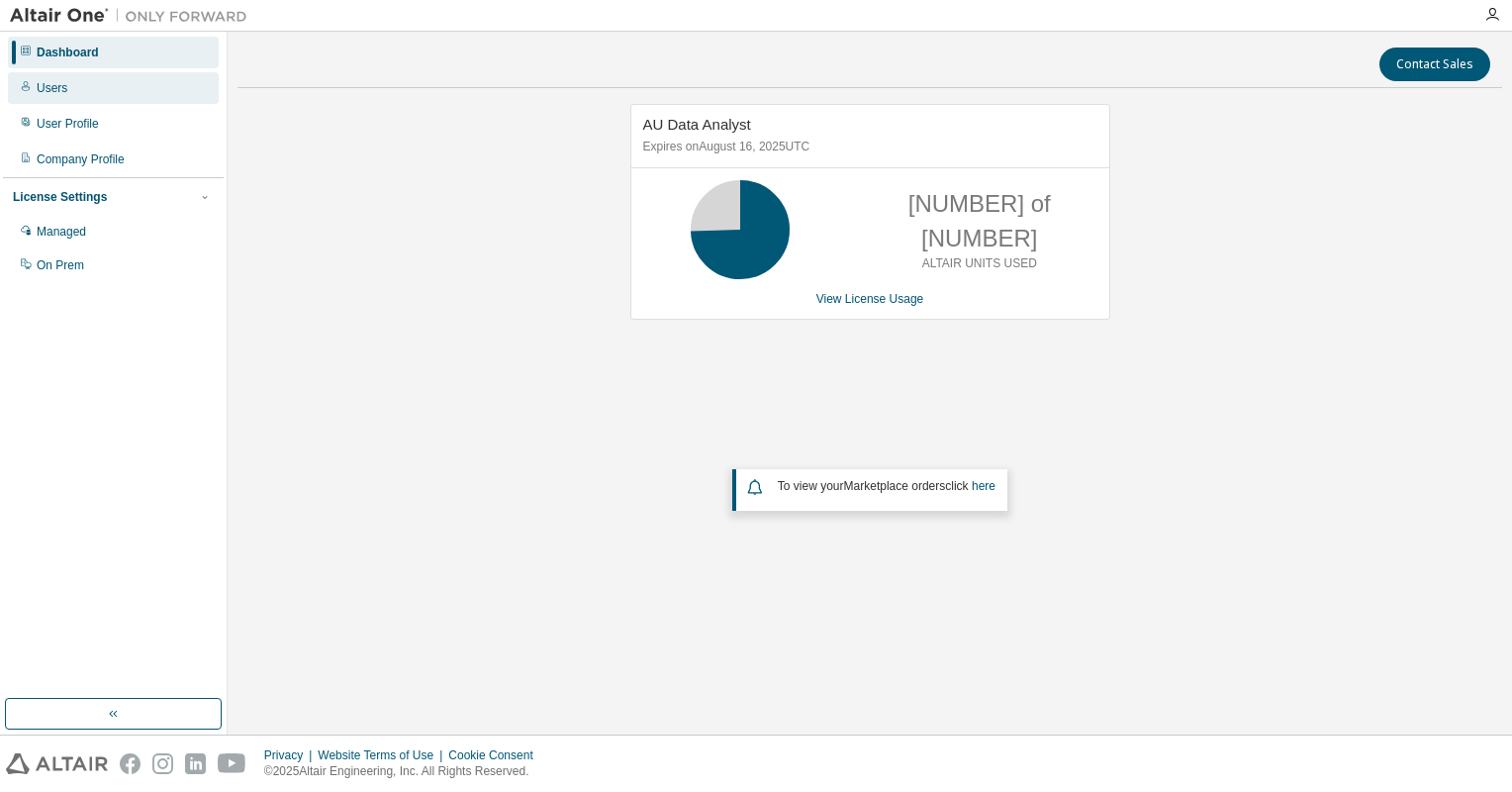 click on "Users" at bounding box center (51, 88) 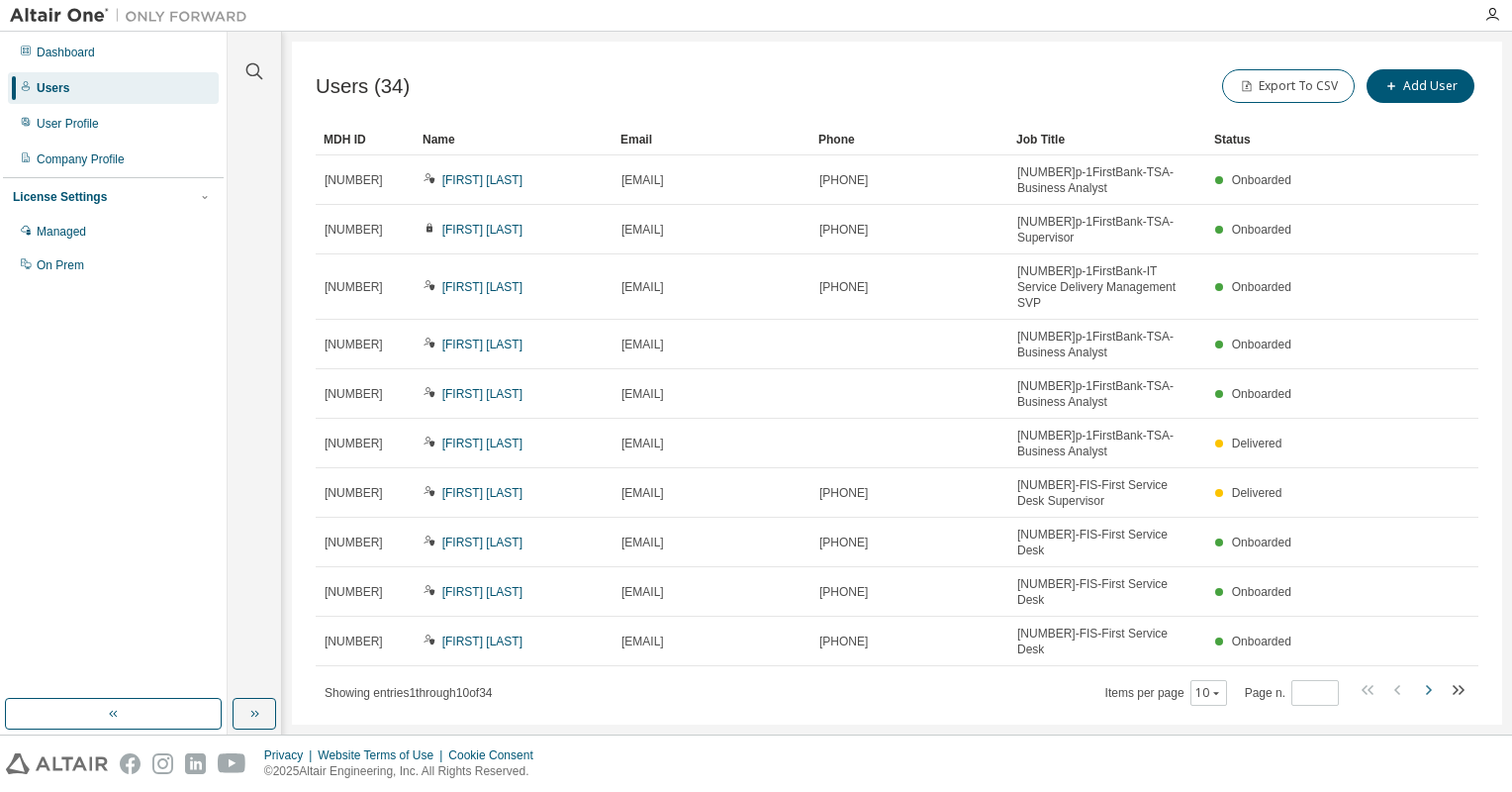 click 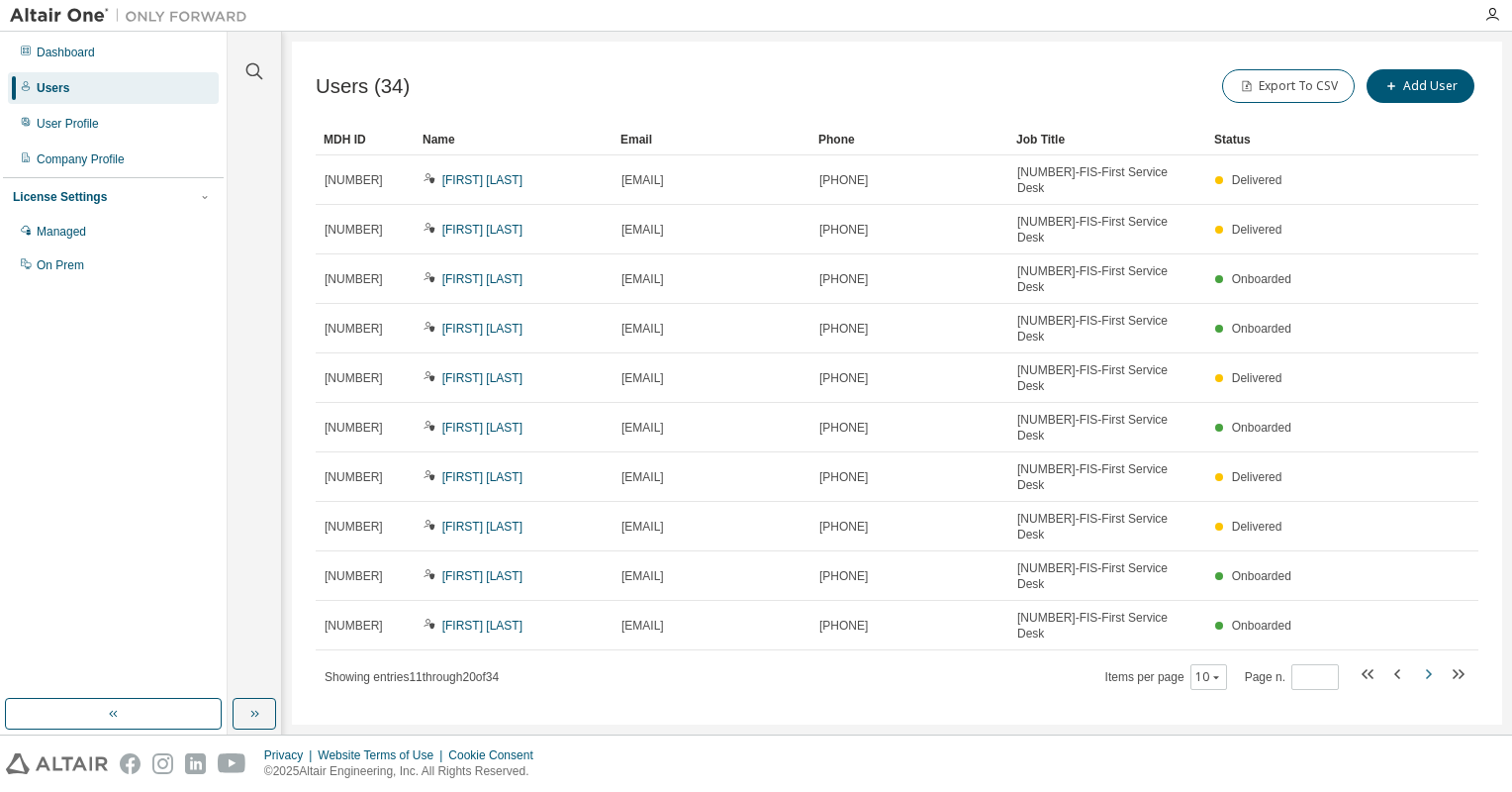 click on "Users (34) Export To CSV Add User Clear Load Save Save As Field Operator Value Select filter Select operand Add criteria Search MDH ID Name Email Phone Job Title Status [NUMBER]    [FIRST] [LAST] [EMAIL] [PHONE] [NUMBER]-FIS-First Service Desk Delivered [NUMBER]    [FIRST] [LAST] [EMAIL] [PHONE] [NUMBER]-FIS-First Service Desk Delivered [NUMBER]    [FIRST] [LAST] [EMAIL] [PHONE] [NUMBER]-FIS-First Service Desk Onboarded [NUMBER]    [FIRST] [LAST] [EMAIL] [PHONE] [NUMBER]-FIS-First Service Desk Onboarded [NUMBER]    [FIRST] [LAST] [EMAIL] [PHONE] [NUMBER]-FIS-First Service Desk Delivered [NUMBER]    [FIRST] [LAST] [EMAIL] [PHONE] [NUMBER]-FIS-First Service Desk Onboarded [NUMBER]    [FIRST] [LAST] [EMAIL] [PHONE] [NUMBER]-FIS-First Service Desk Delivered [NUMBER]    [FIRST] [LAST] [PHONE] Delivered" at bounding box center [897, 383] 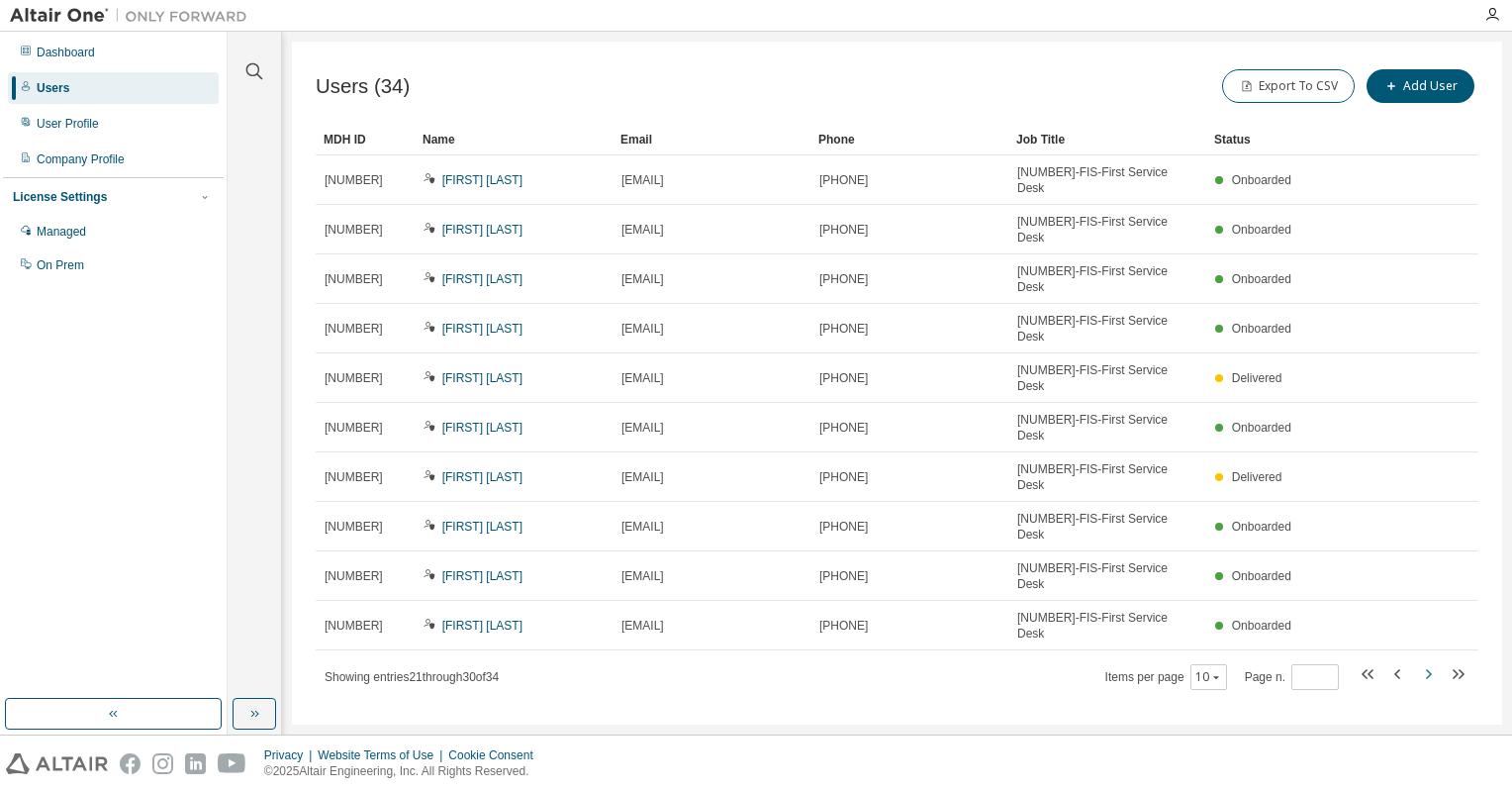 click 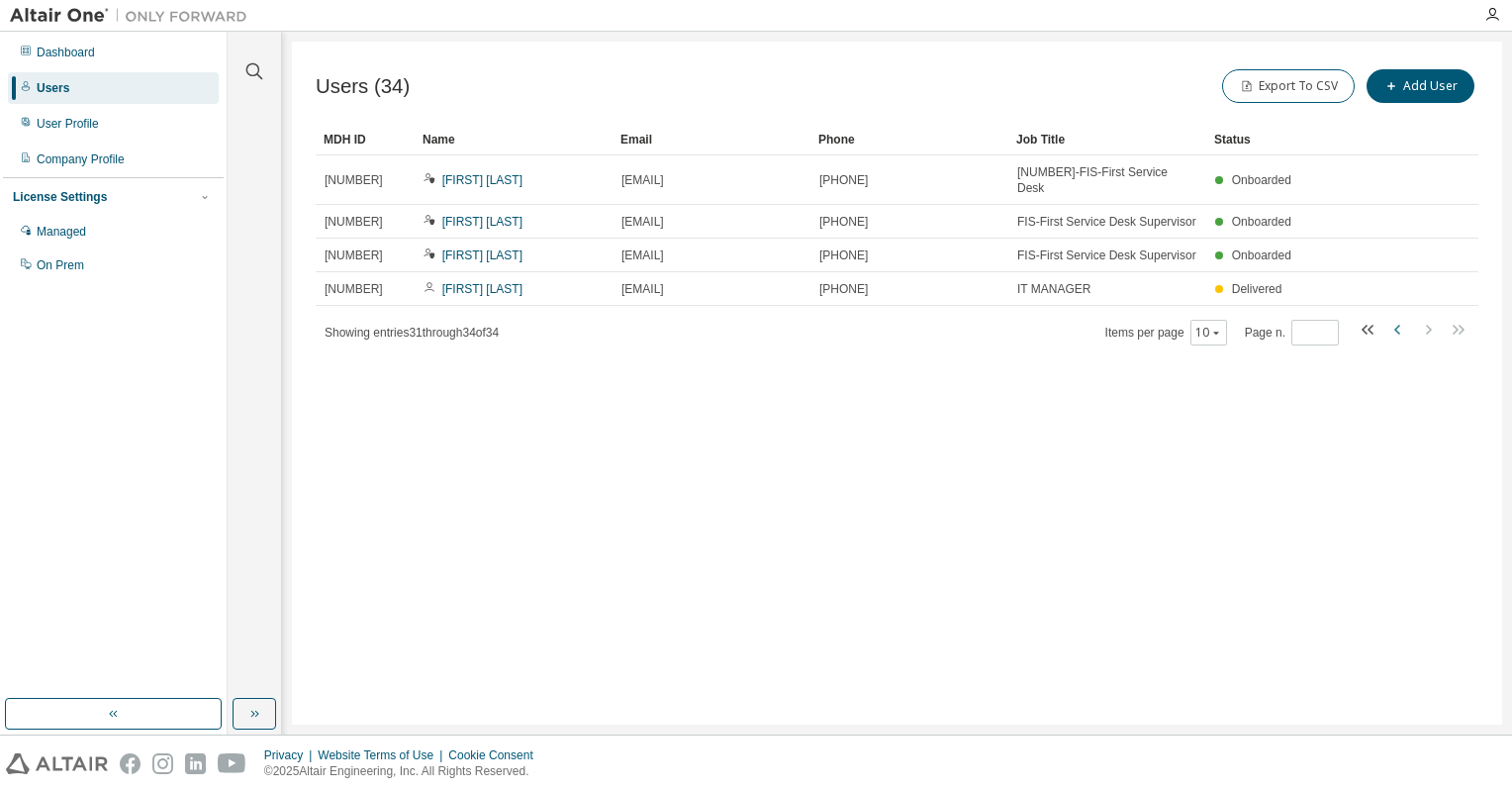 click 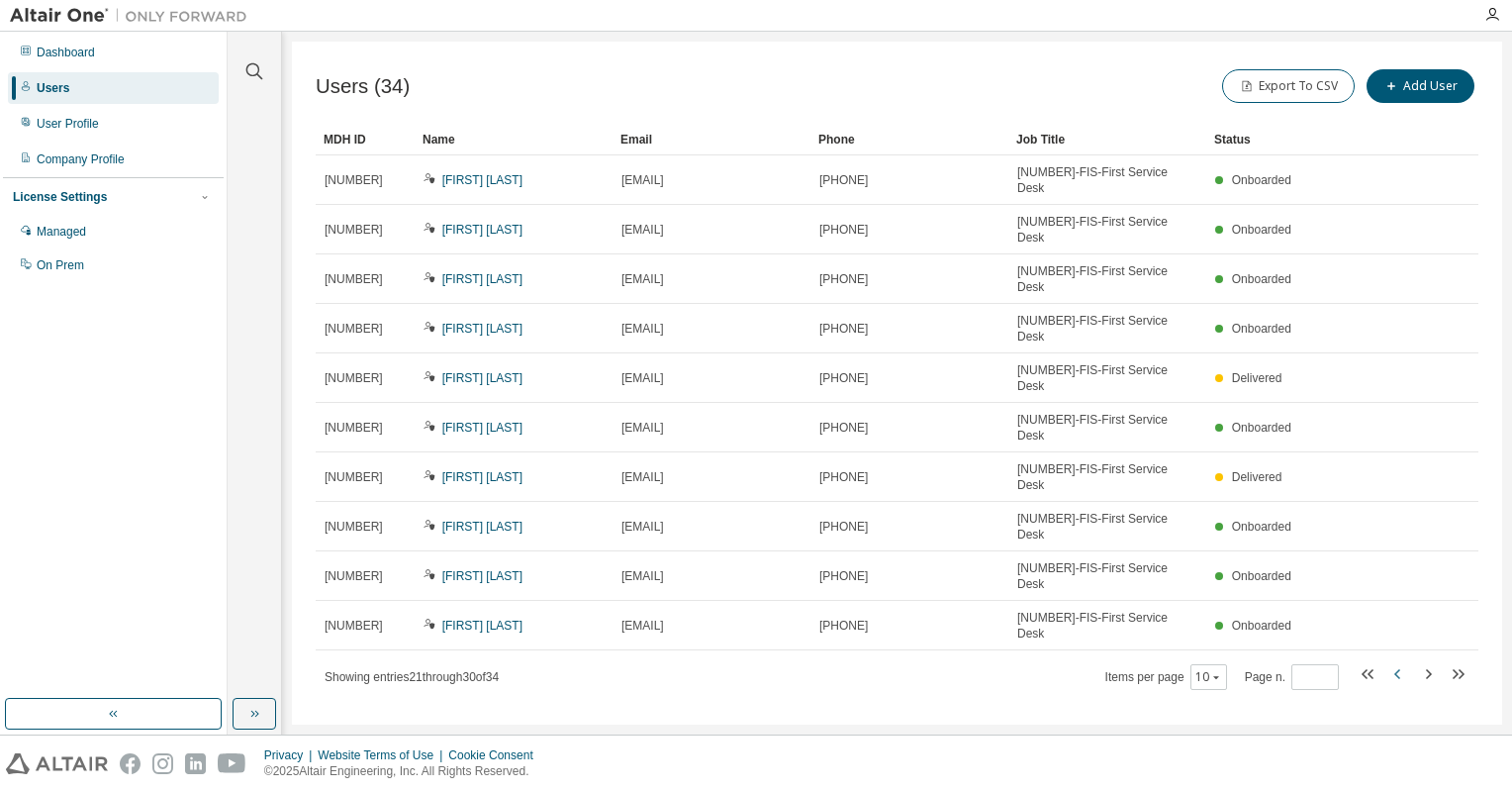click 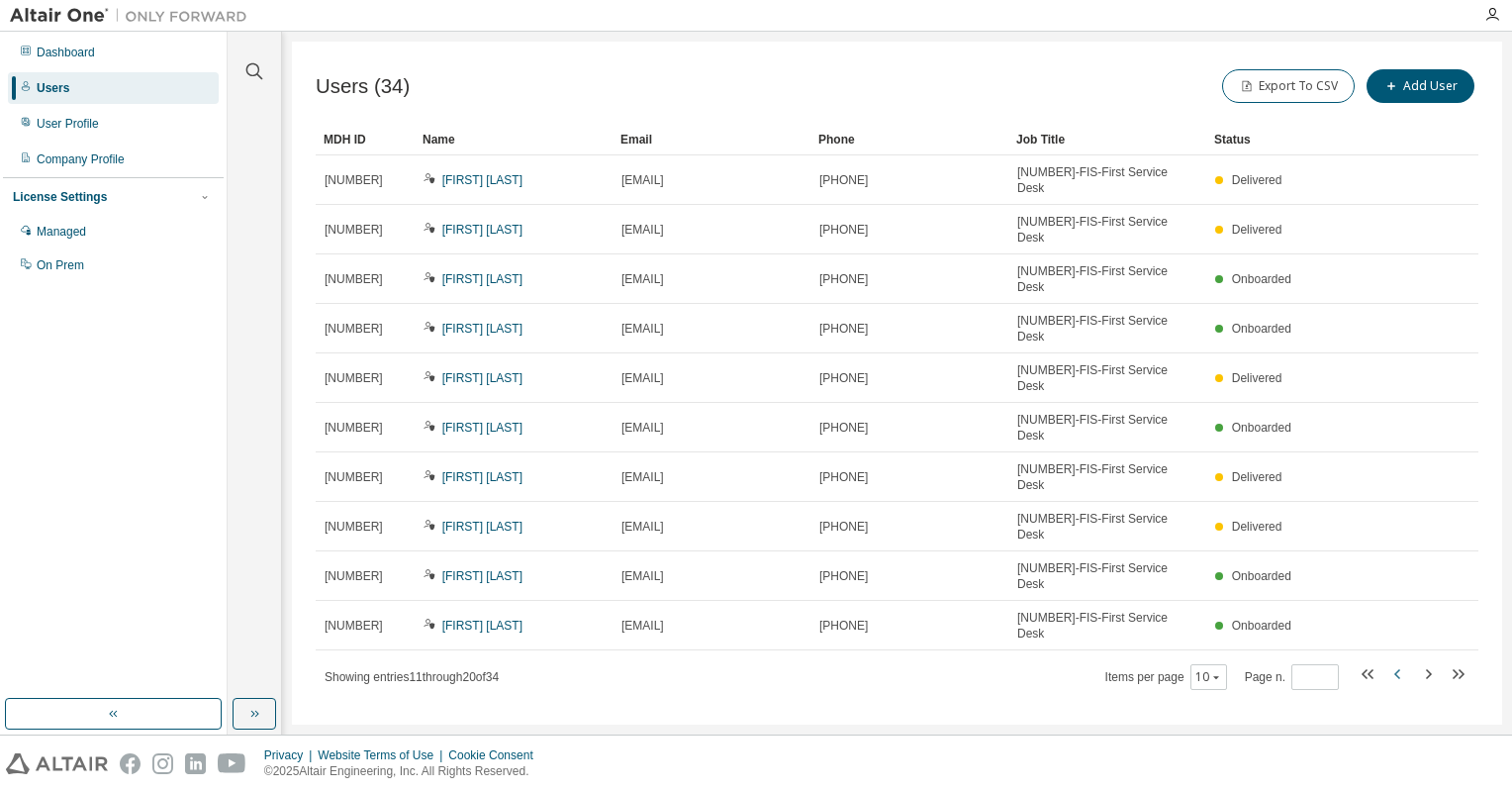 click 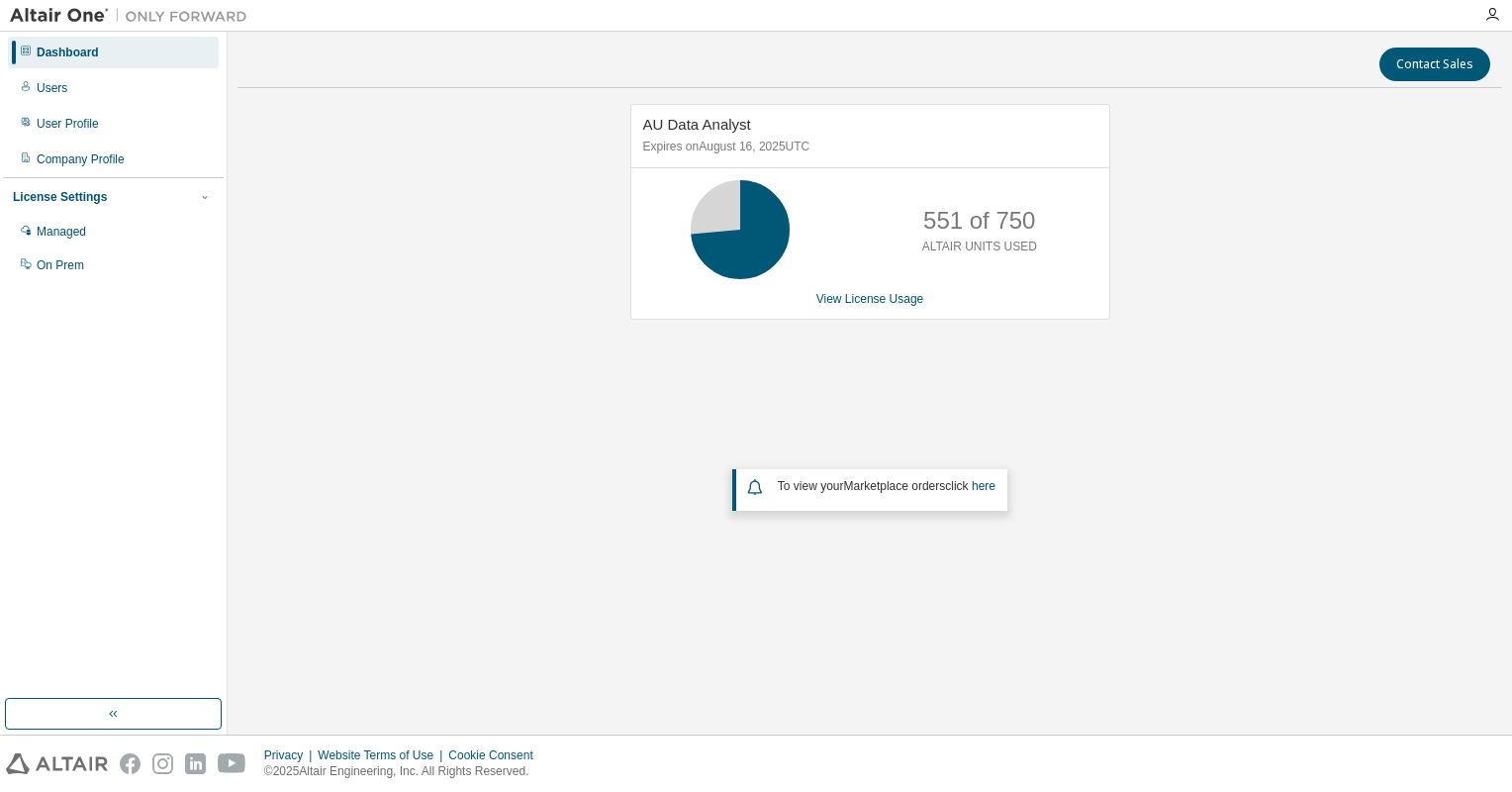 scroll, scrollTop: 0, scrollLeft: 0, axis: both 